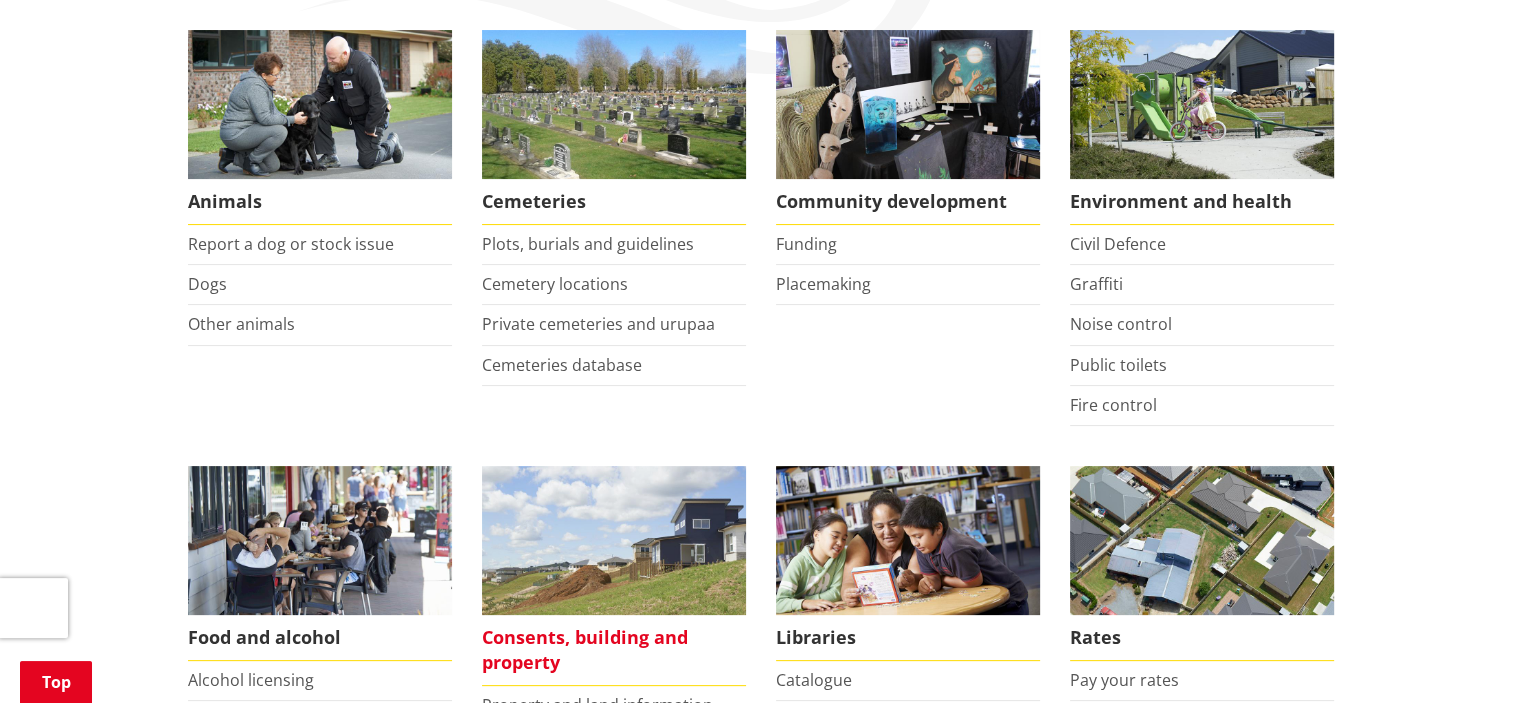 scroll, scrollTop: 300, scrollLeft: 0, axis: vertical 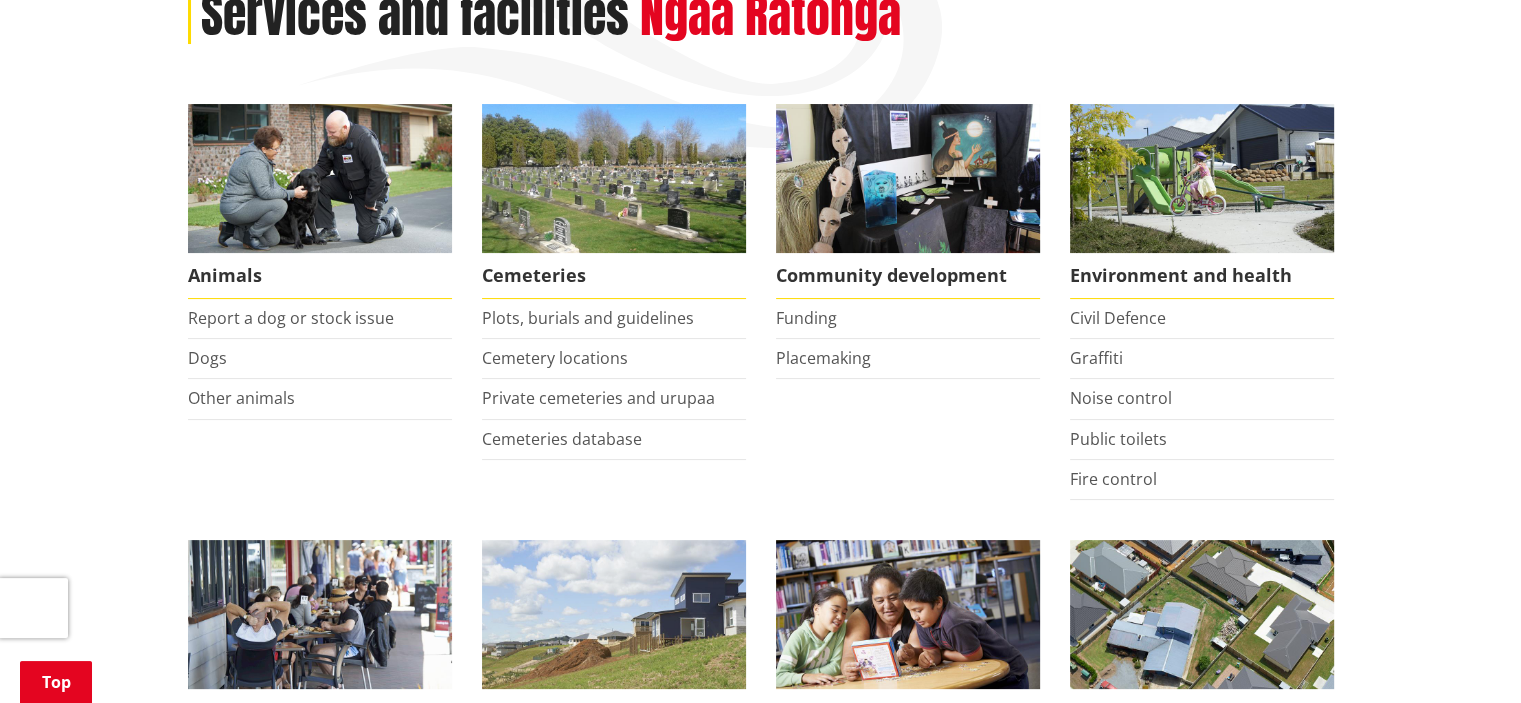 click at bounding box center [614, 614] 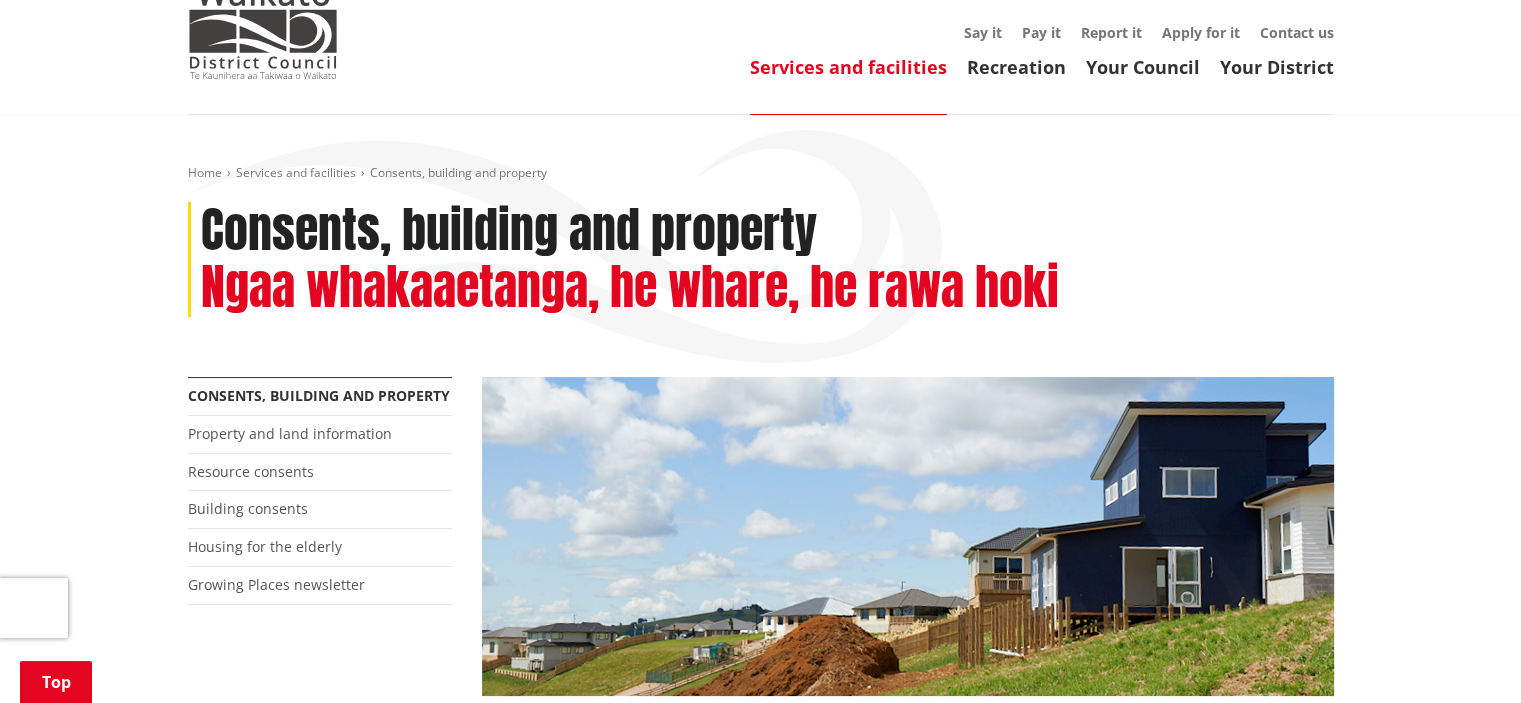 scroll, scrollTop: 300, scrollLeft: 0, axis: vertical 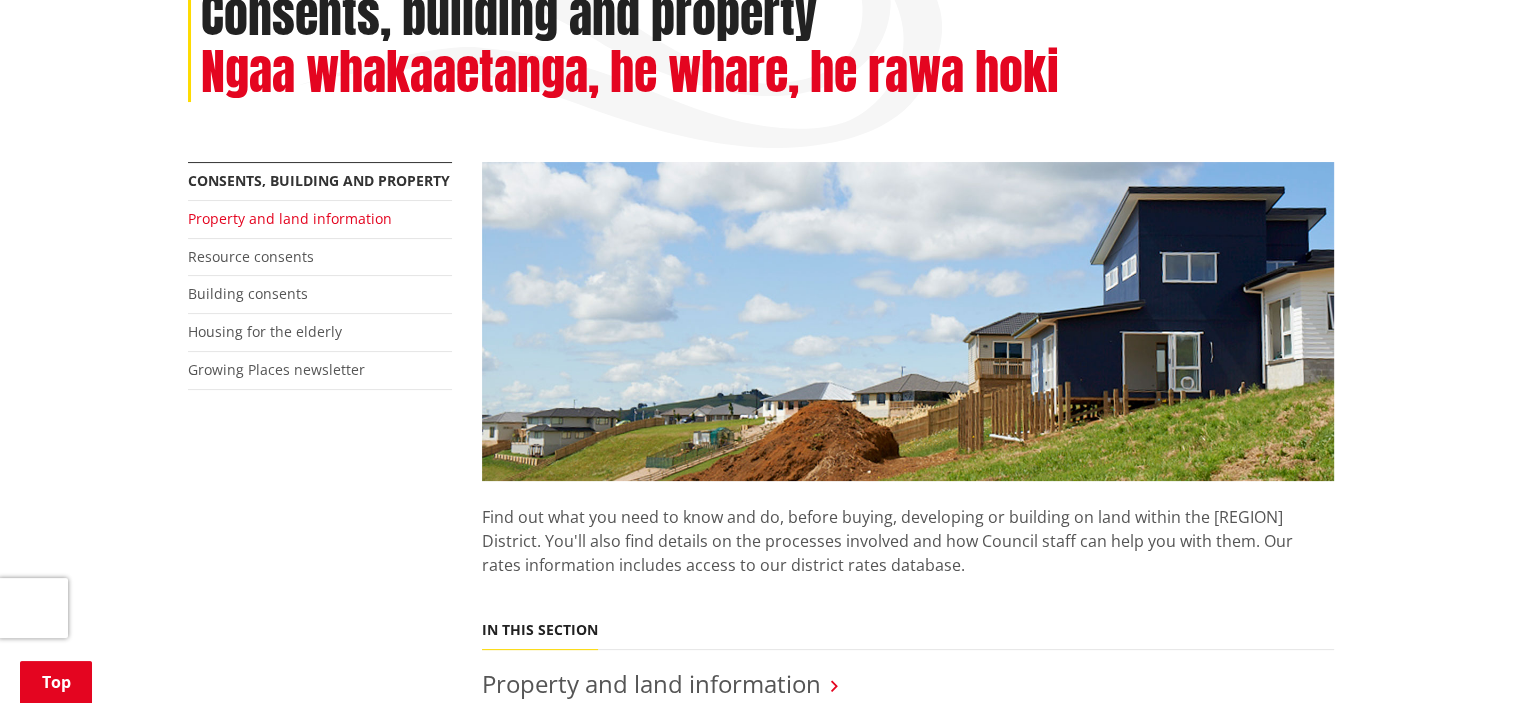 click on "Property and land information" at bounding box center [290, 218] 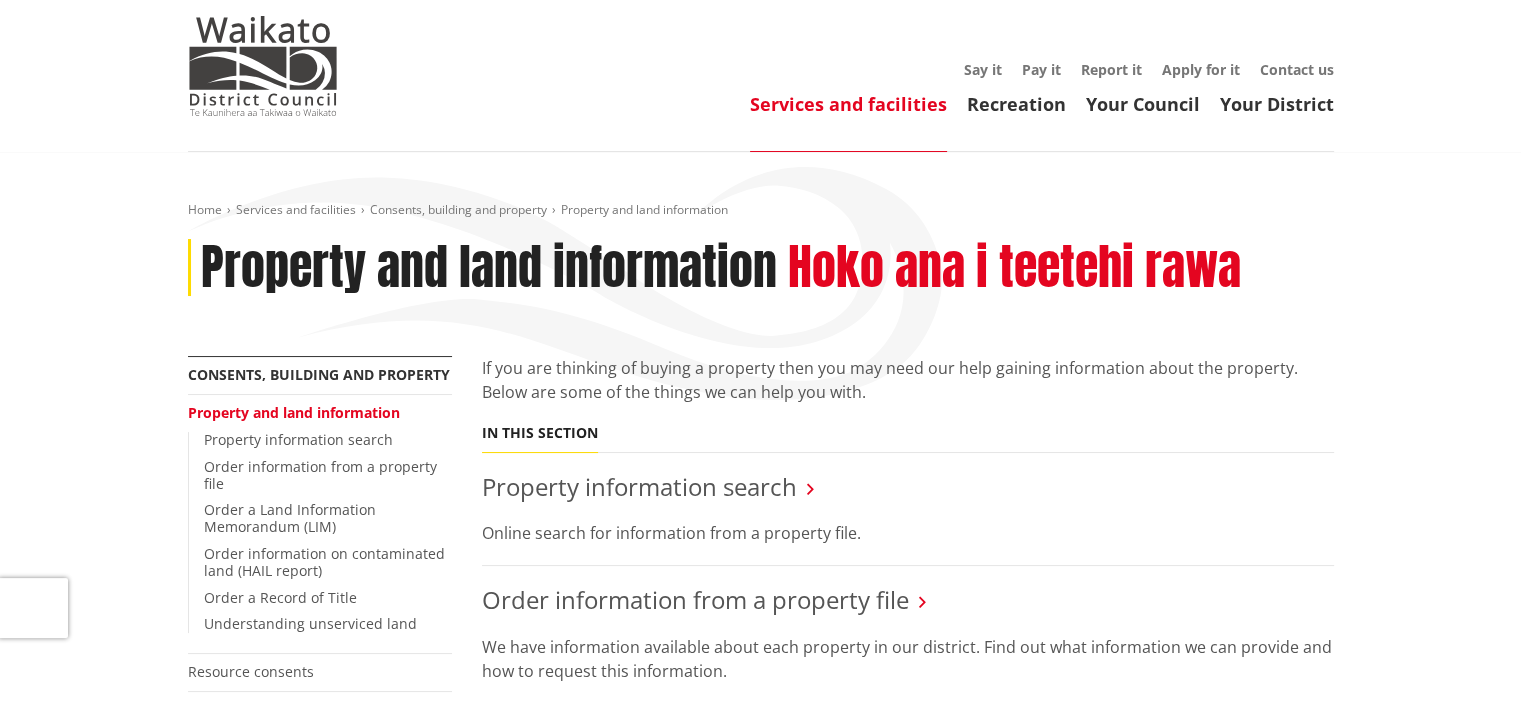 scroll, scrollTop: 0, scrollLeft: 0, axis: both 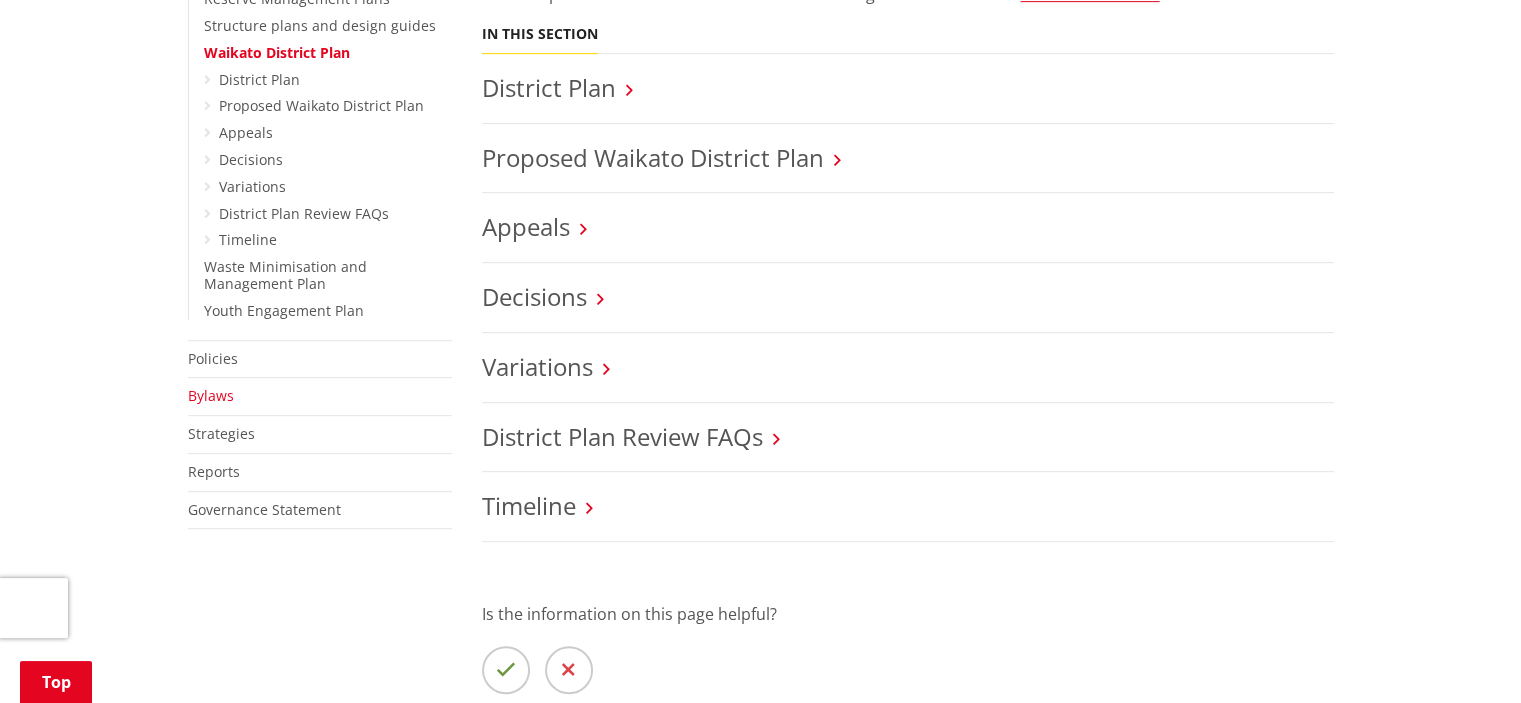 click on "Bylaws" at bounding box center (211, 395) 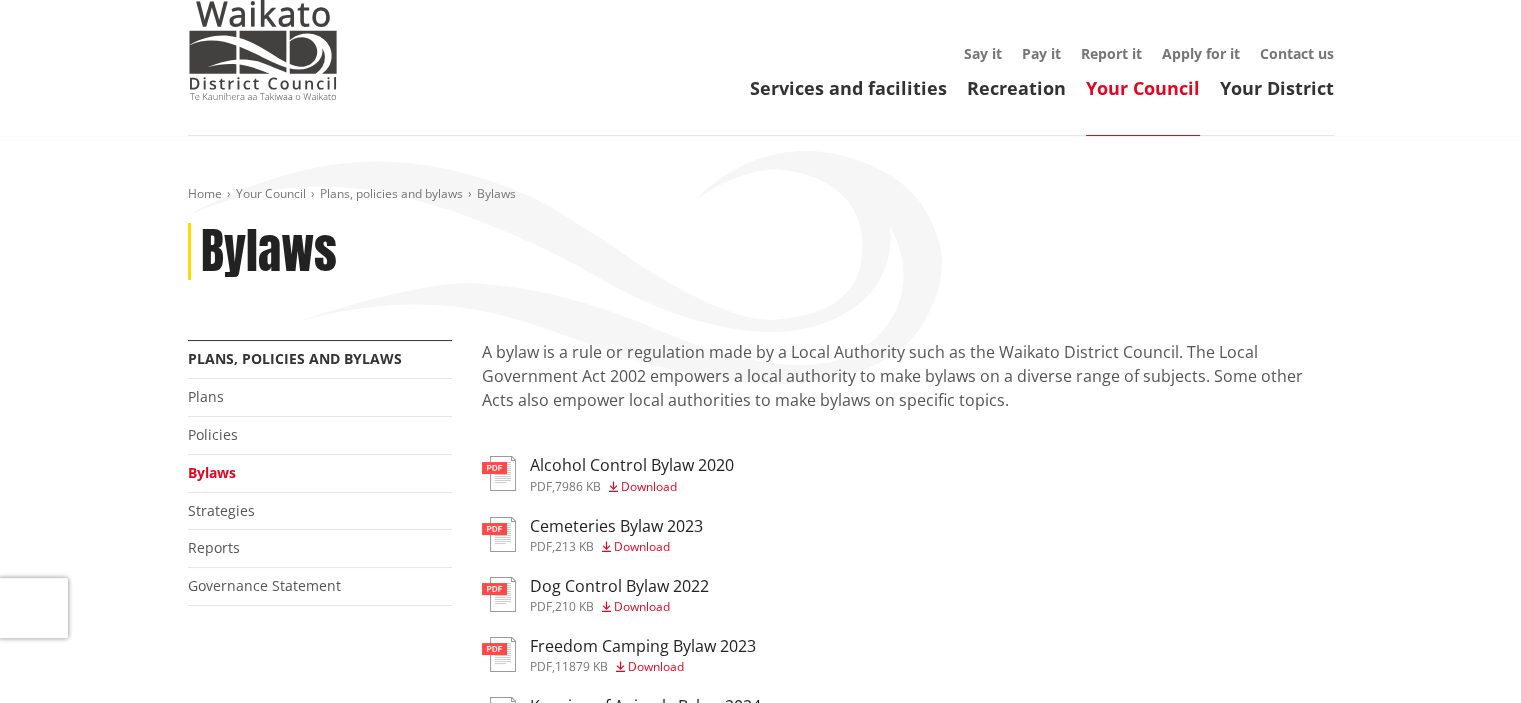scroll, scrollTop: 100, scrollLeft: 0, axis: vertical 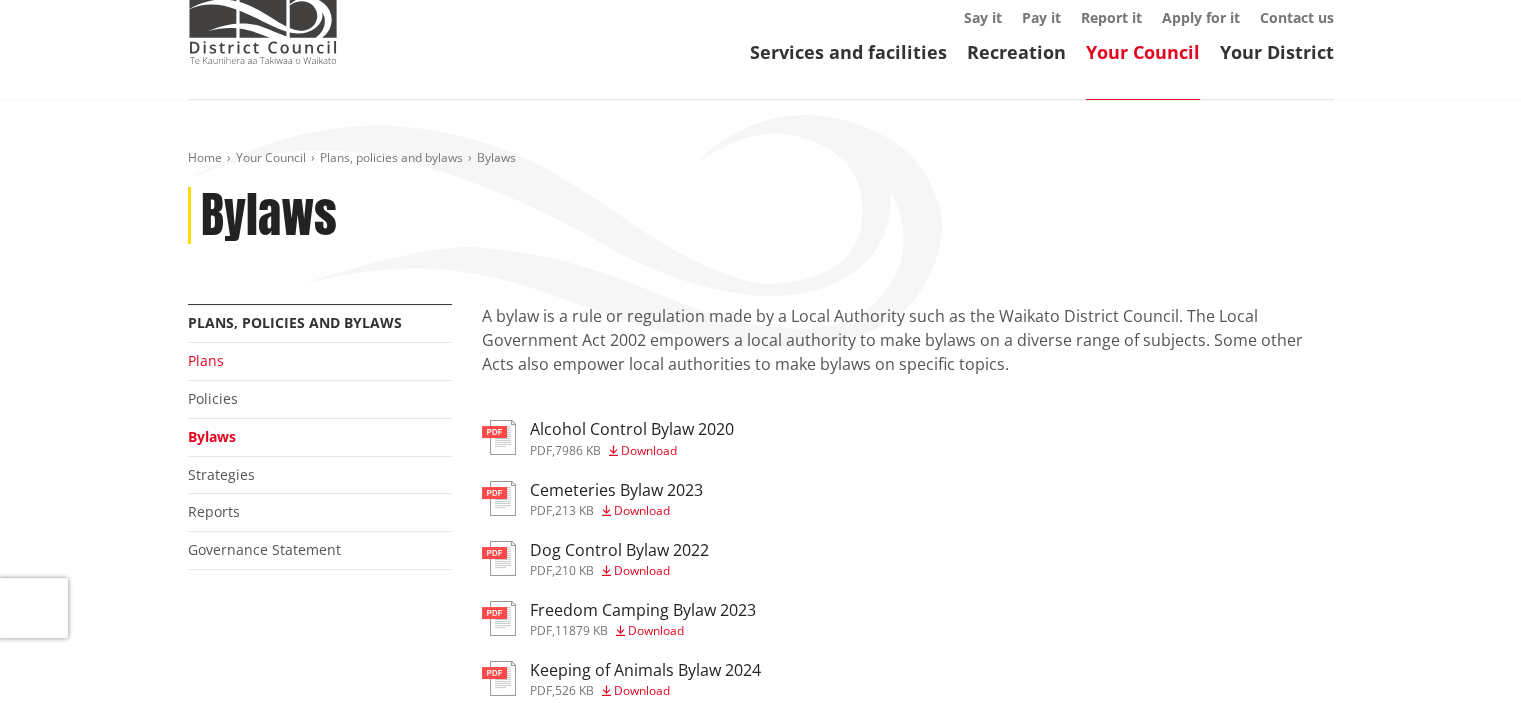 click on "Plans" at bounding box center [206, 360] 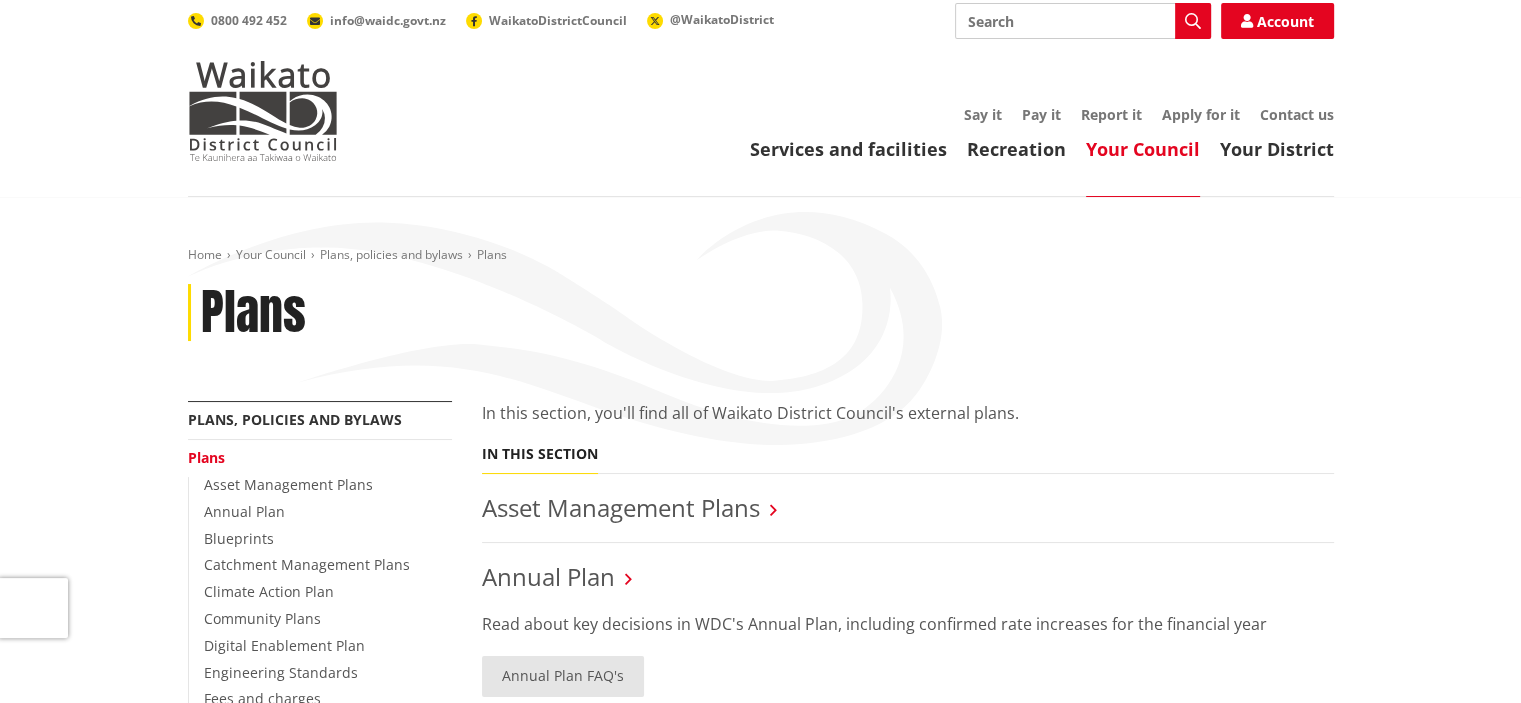 scroll, scrollTop: 0, scrollLeft: 0, axis: both 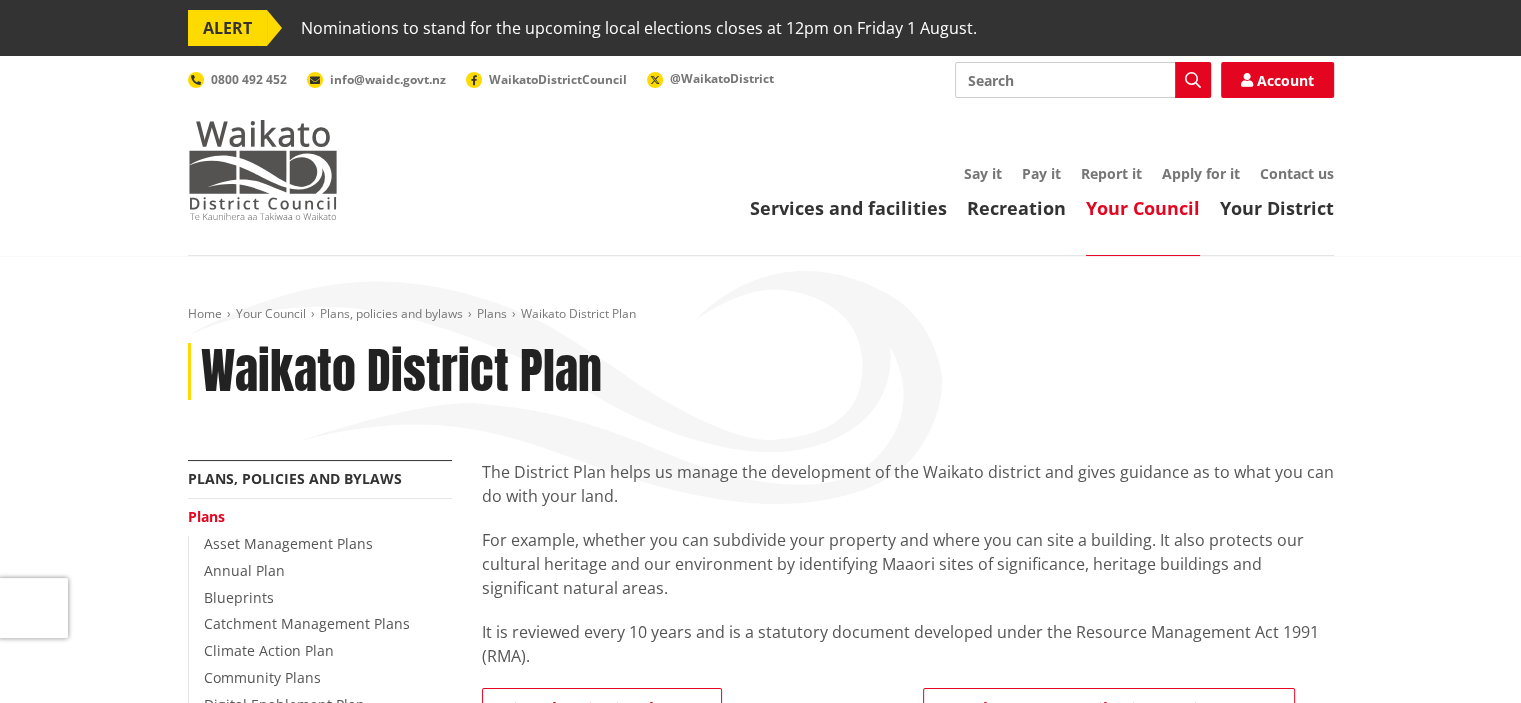 click at bounding box center [263, 170] 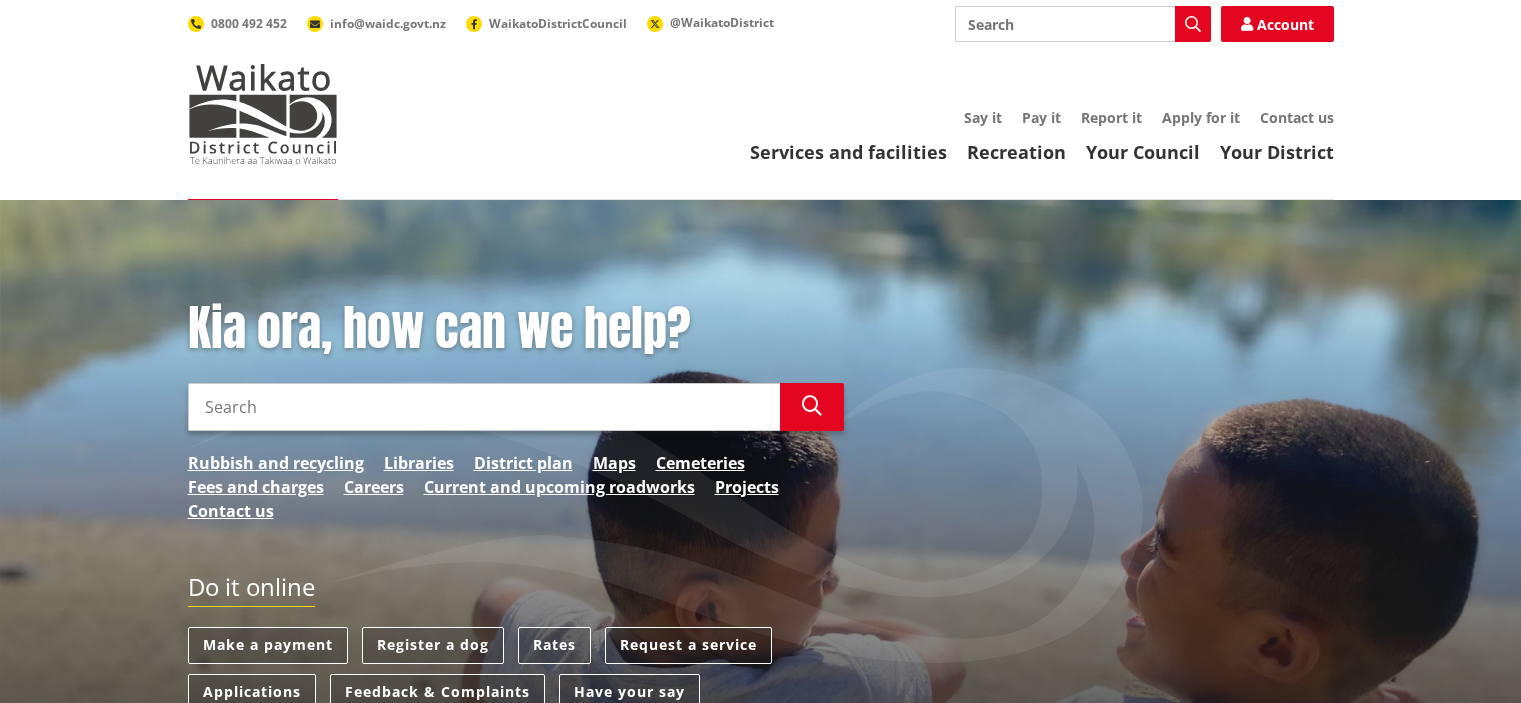 scroll, scrollTop: 0, scrollLeft: 0, axis: both 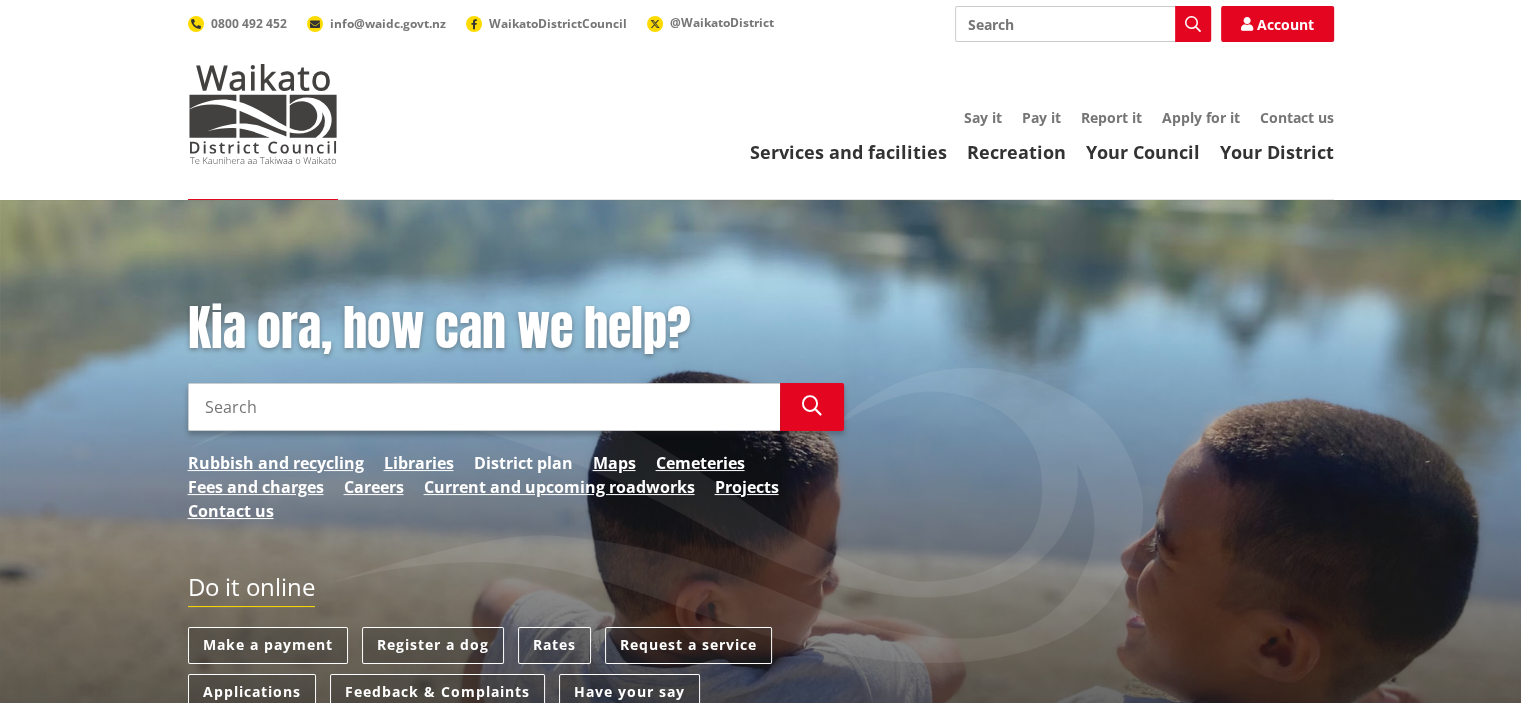 click on "District plan" at bounding box center (523, 463) 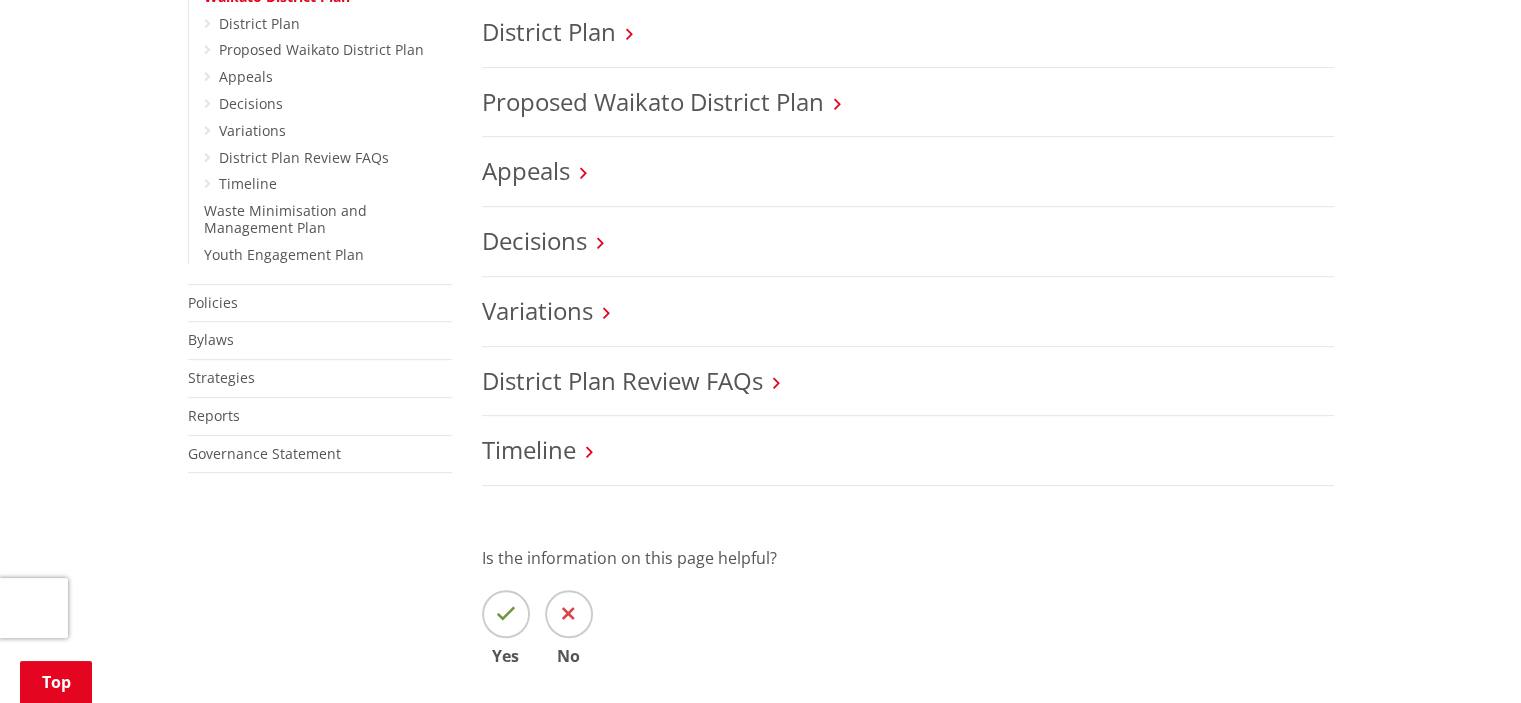 scroll, scrollTop: 800, scrollLeft: 0, axis: vertical 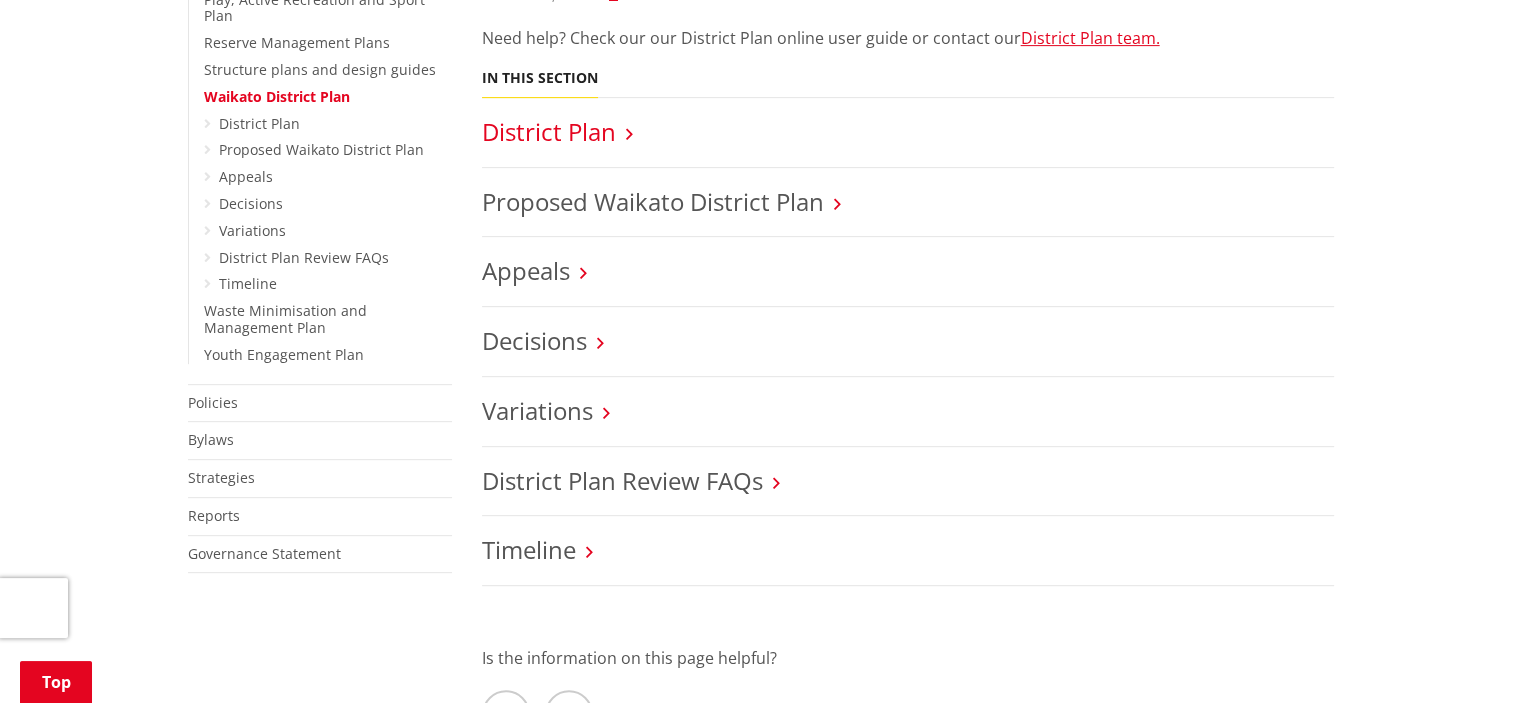 click on "District Plan" at bounding box center [549, 131] 